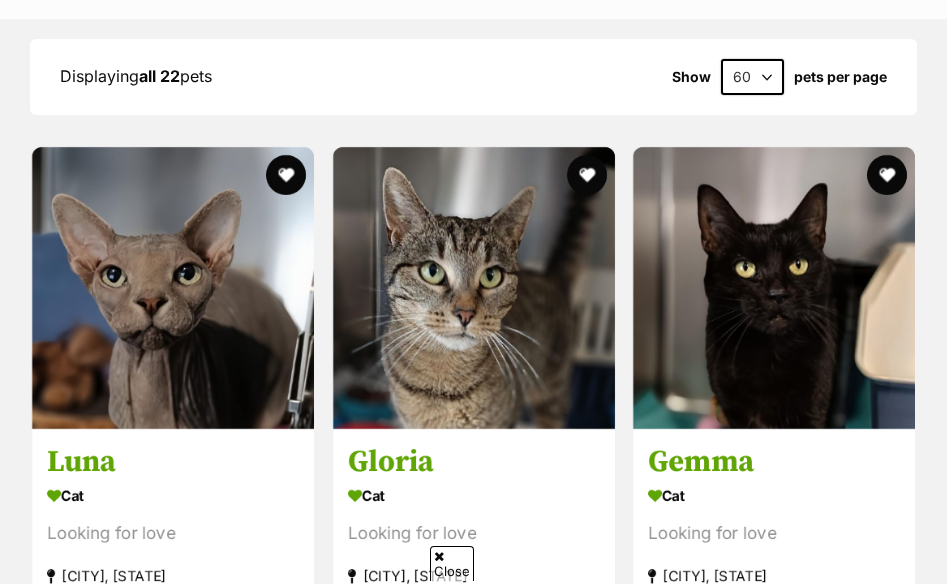scroll, scrollTop: 1299, scrollLeft: 0, axis: vertical 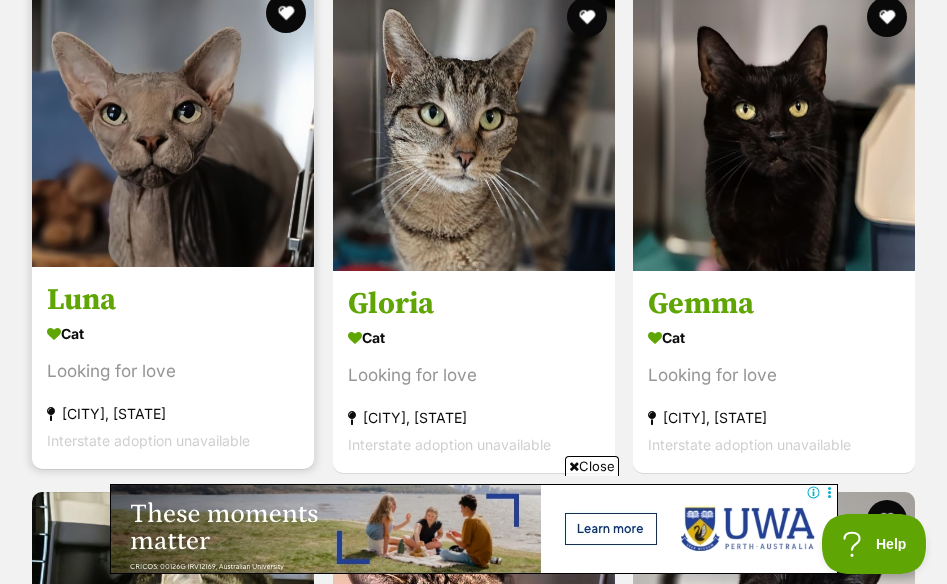 click on "Luna
Cat
Looking for love
[CITY], [STATE]
Interstate adoption unavailable" at bounding box center (173, 367) 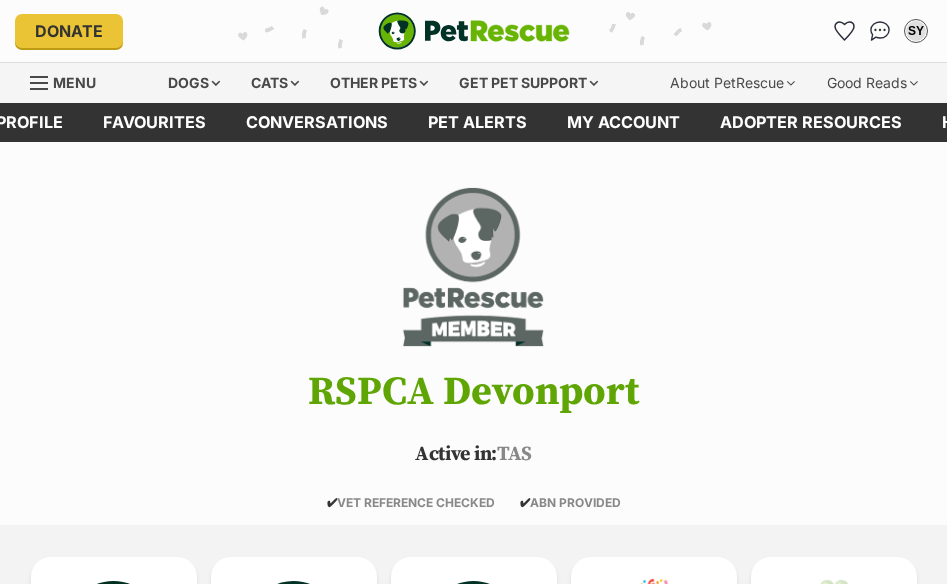 scroll, scrollTop: 258, scrollLeft: 0, axis: vertical 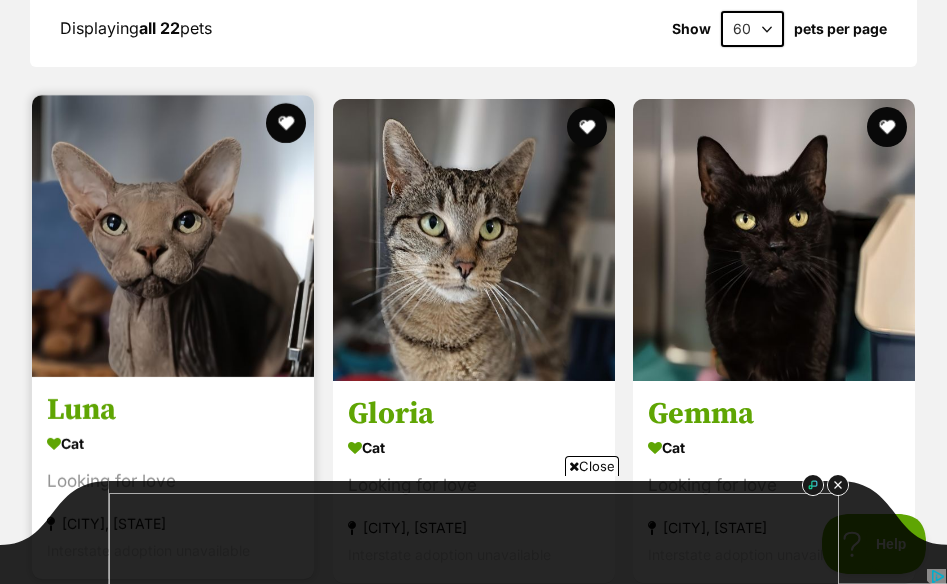 click on "Luna" at bounding box center (173, 410) 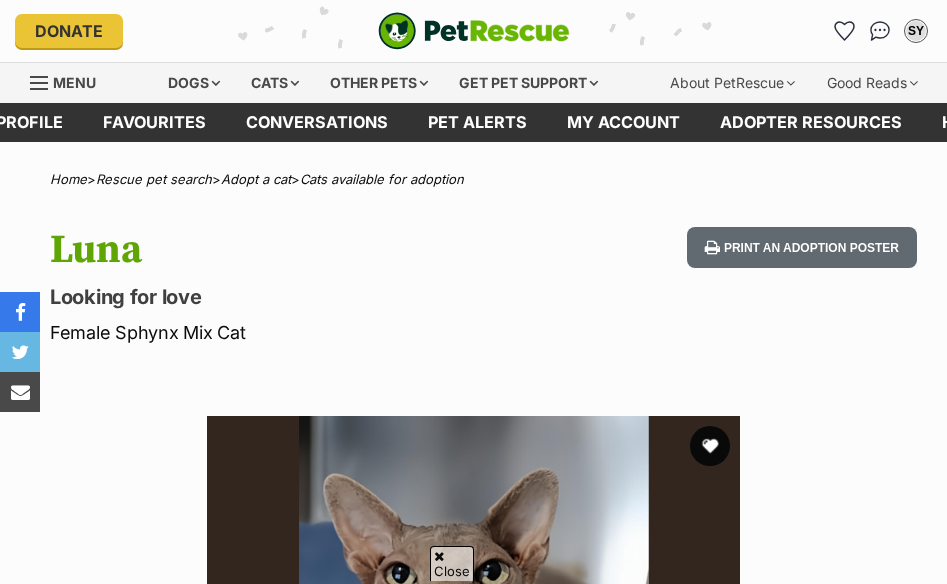 scroll, scrollTop: 408, scrollLeft: 0, axis: vertical 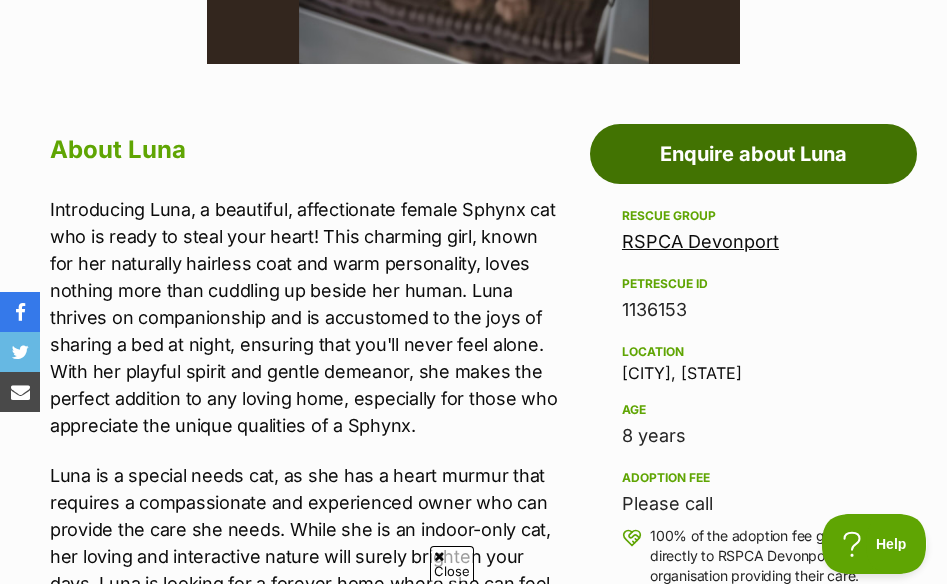 click on "Enquire about Luna" at bounding box center (753, 154) 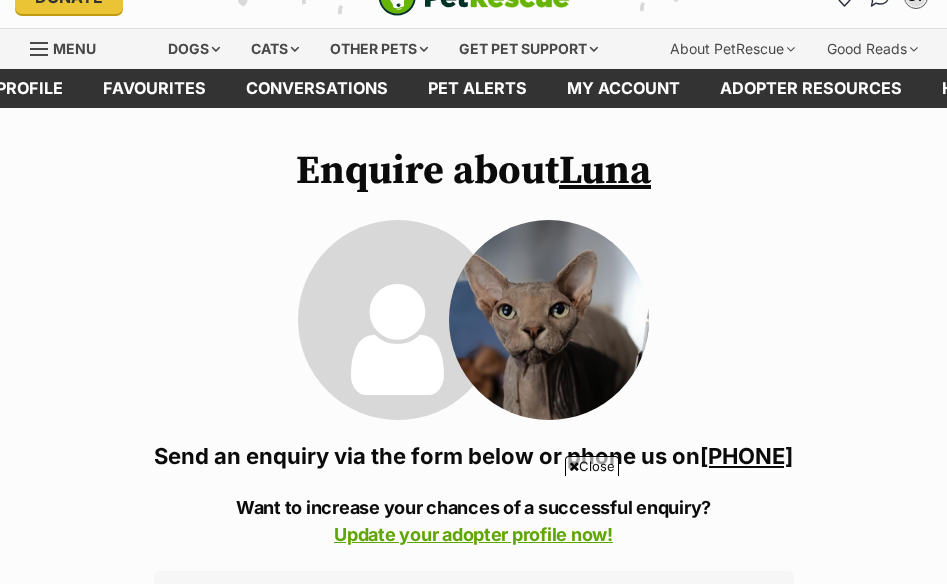 scroll, scrollTop: 133, scrollLeft: 0, axis: vertical 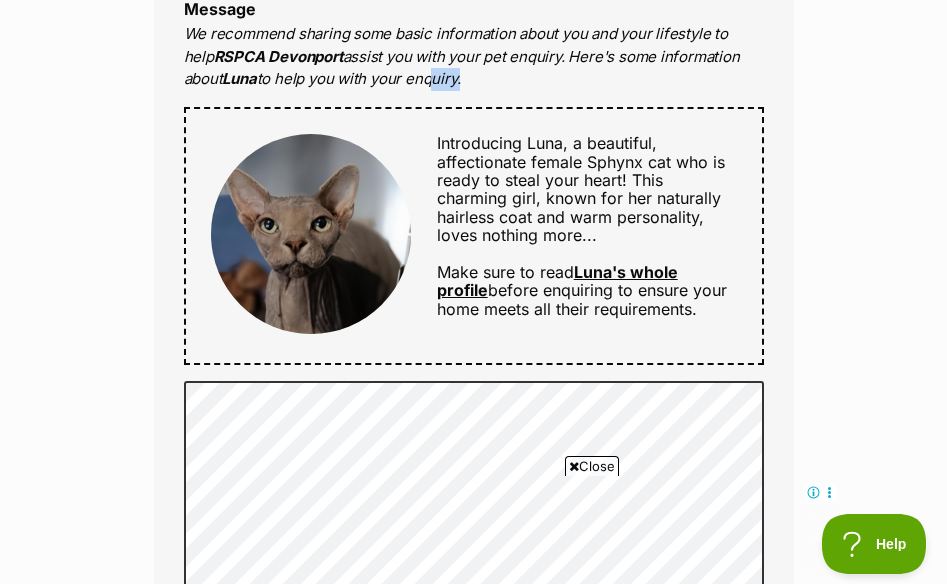 drag, startPoint x: 423, startPoint y: 113, endPoint x: 392, endPoint y: 103, distance: 32.572994 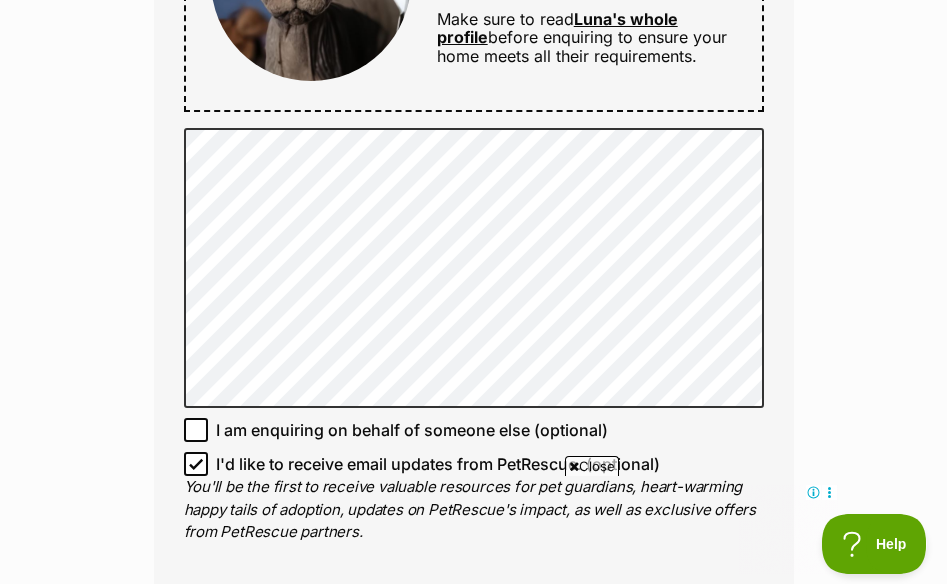 scroll, scrollTop: 1305, scrollLeft: 0, axis: vertical 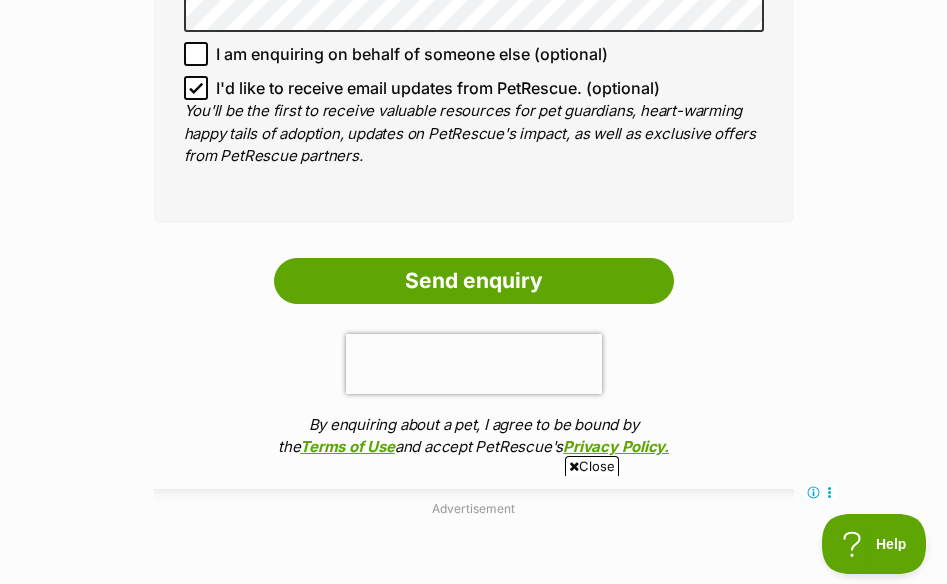 click on "Send enquiry
By enquiring about a pet, I agree to be bound by the  Terms of Use  and accept PetRescue's  Privacy Policy." at bounding box center [474, 363] 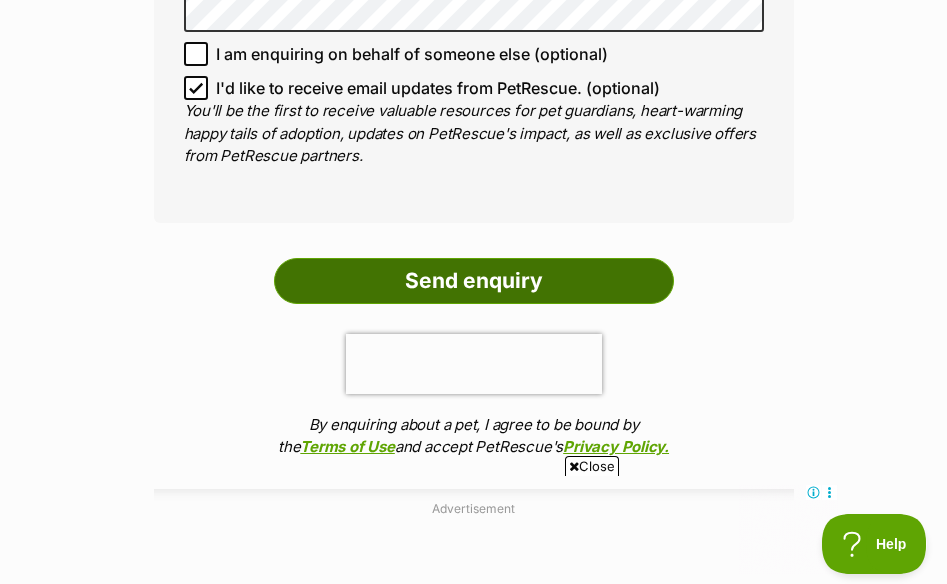 click on "Send enquiry" at bounding box center (474, 281) 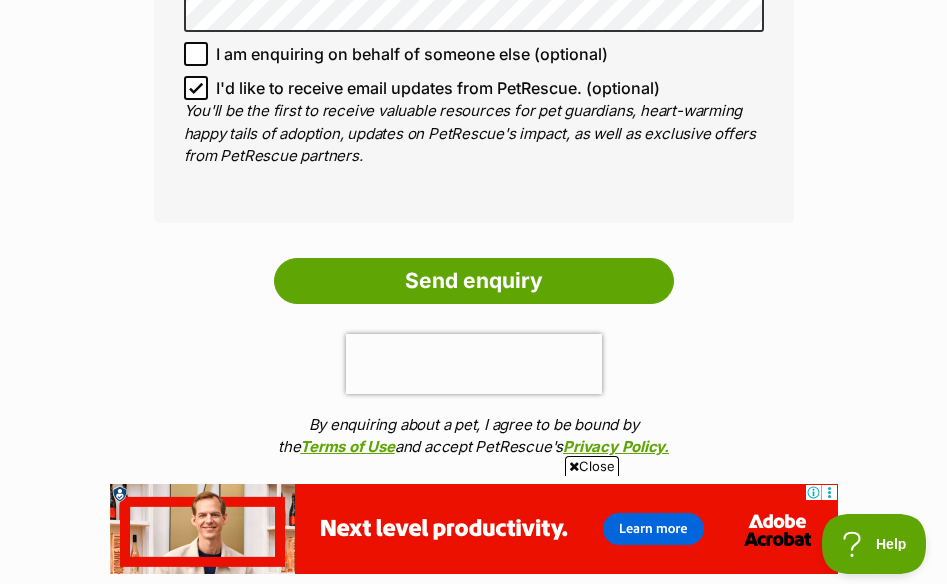 scroll, scrollTop: 1893, scrollLeft: 0, axis: vertical 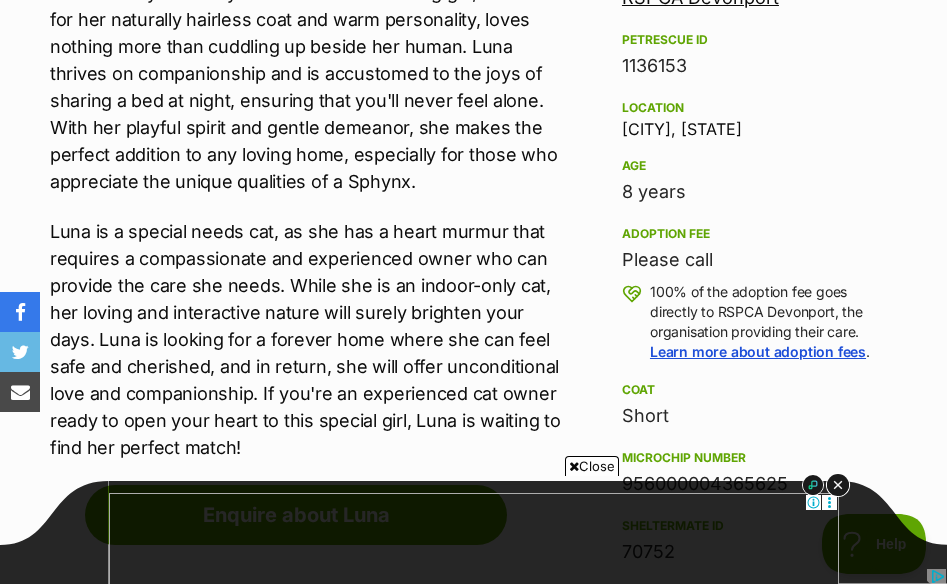 click at bounding box center [837, 485] 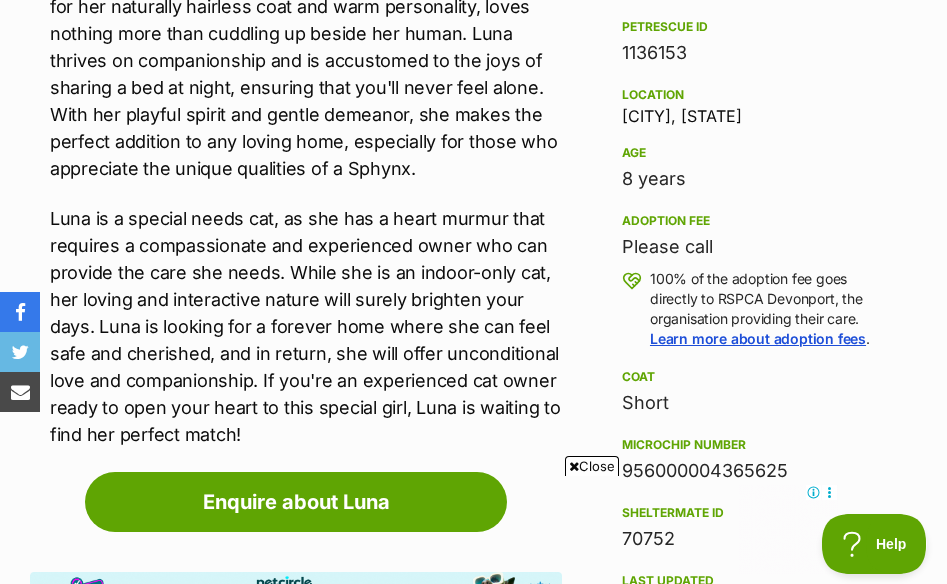 scroll, scrollTop: 1212, scrollLeft: 0, axis: vertical 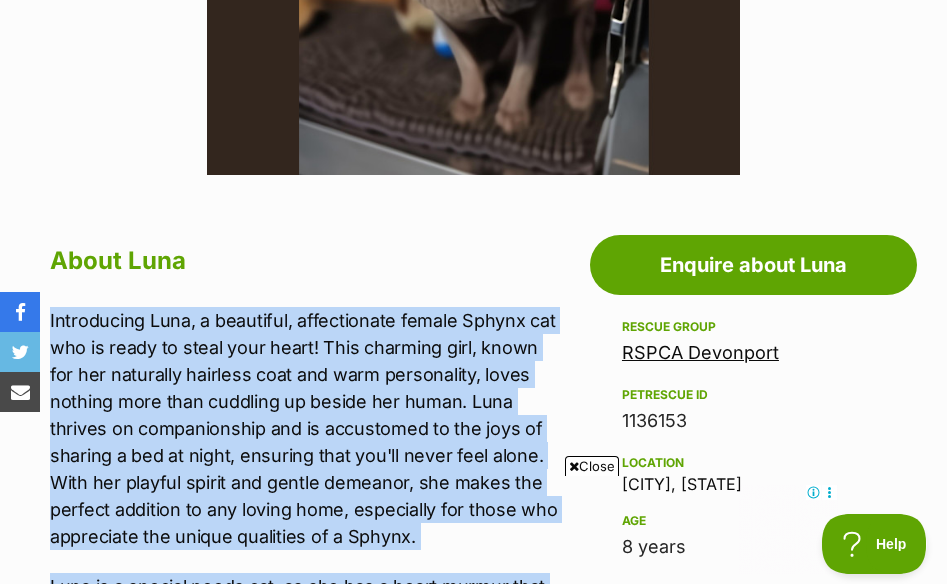 drag, startPoint x: 263, startPoint y: 356, endPoint x: 43, endPoint y: 315, distance: 223.78784 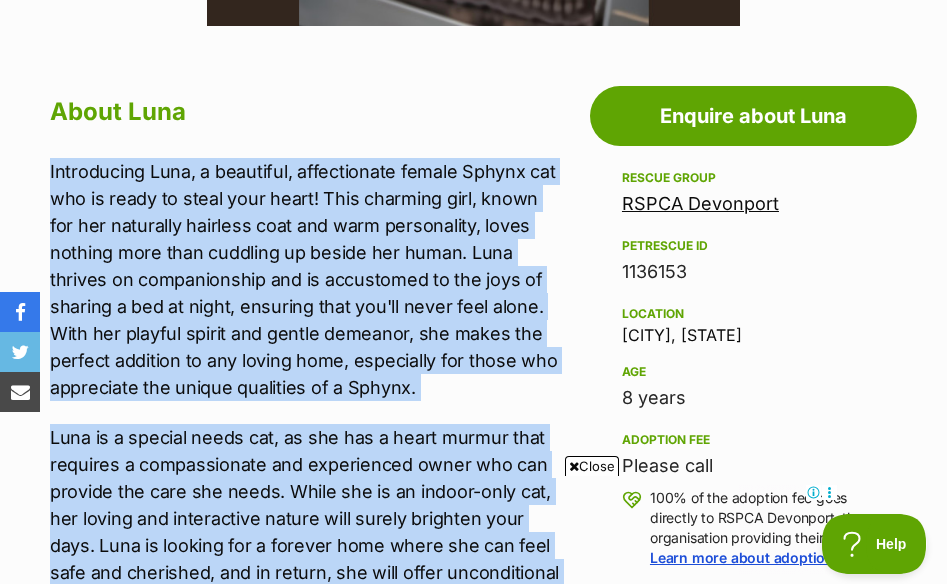 scroll, scrollTop: 987, scrollLeft: 0, axis: vertical 